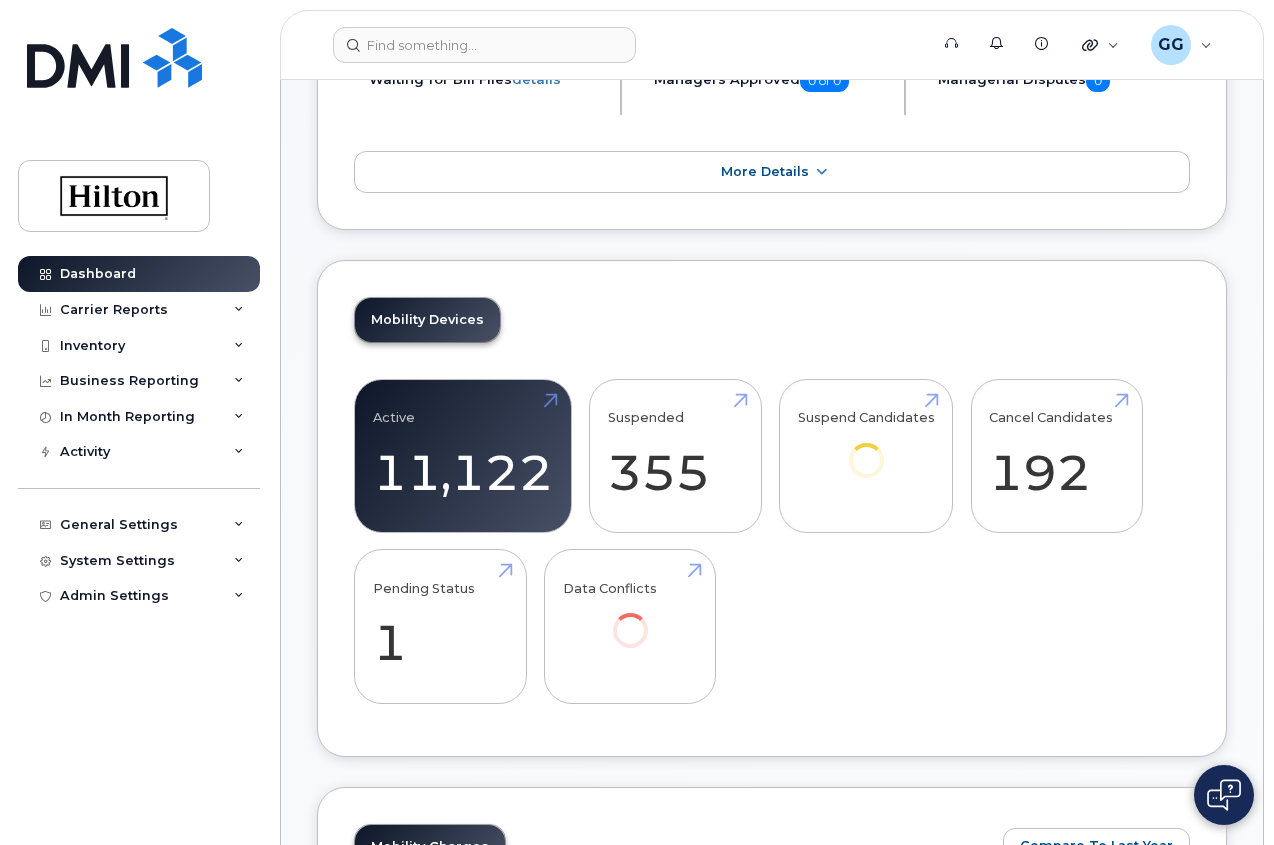 scroll, scrollTop: 0, scrollLeft: 0, axis: both 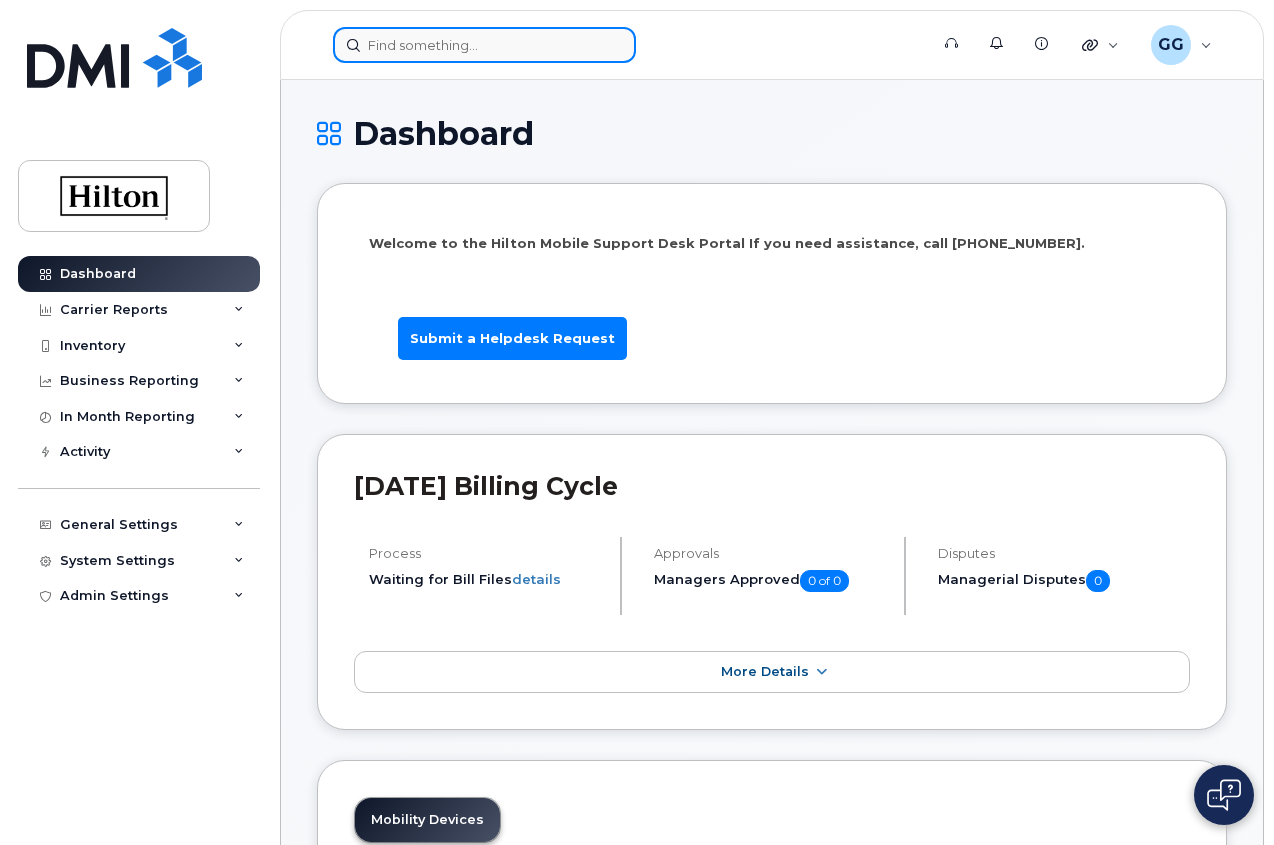 click at bounding box center [484, 45] 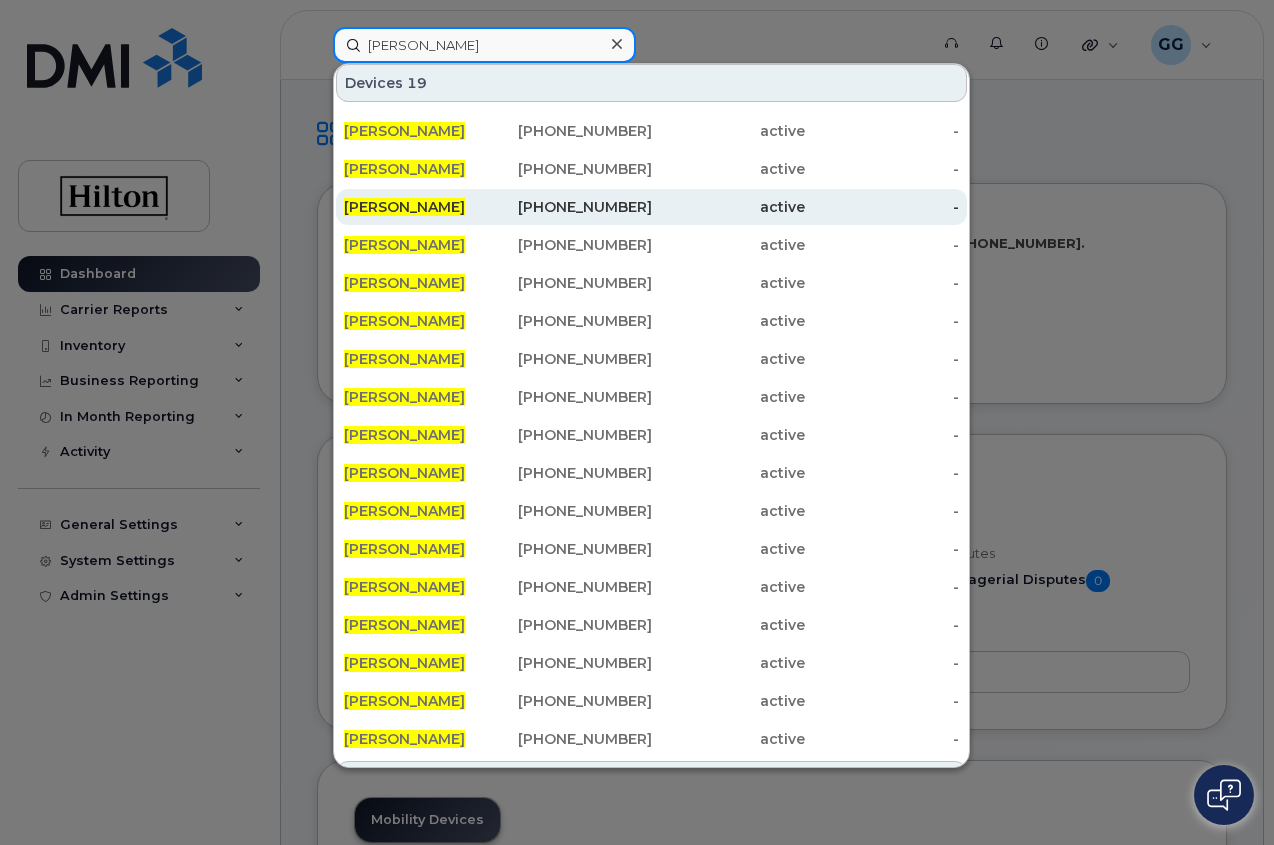 scroll, scrollTop: 145, scrollLeft: 0, axis: vertical 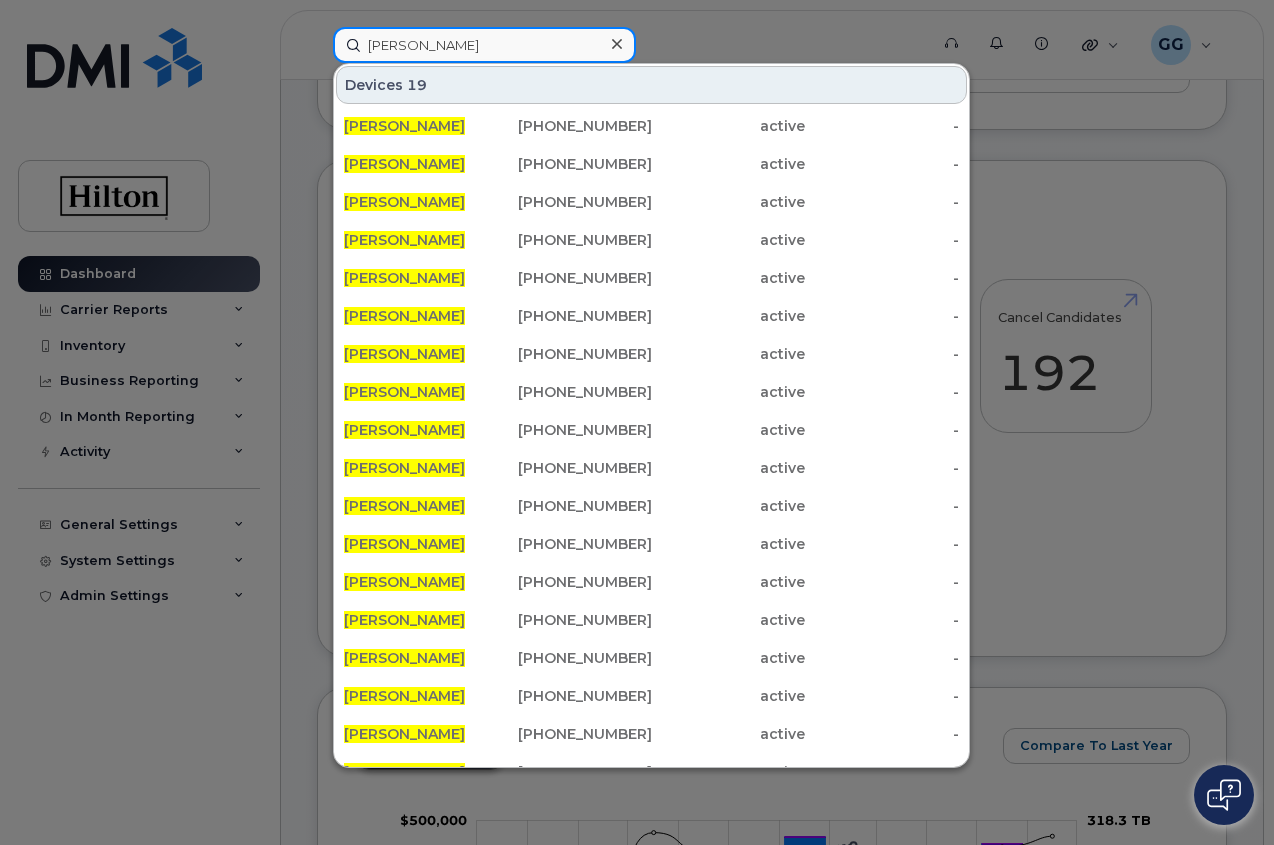 type on "cuong khong" 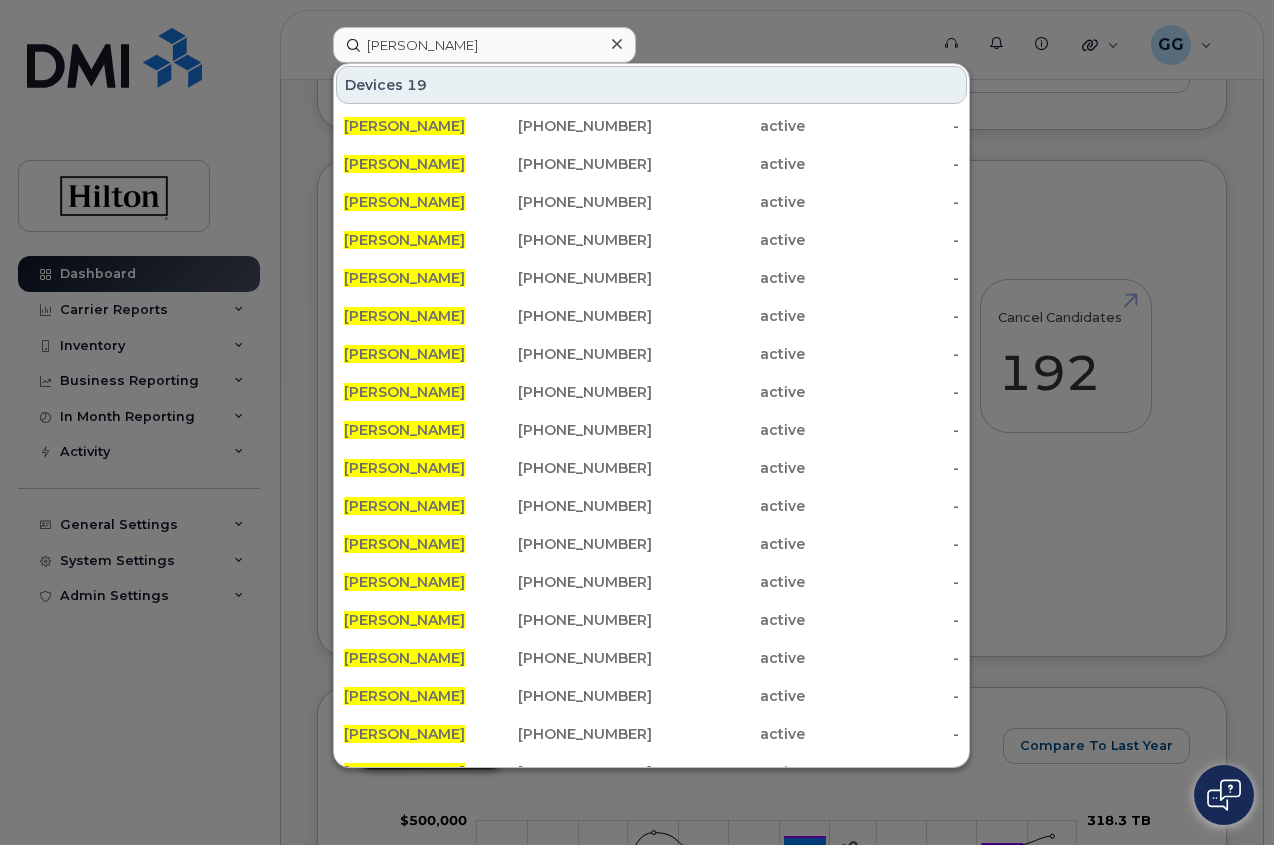click on "Devices 19" at bounding box center (651, 85) 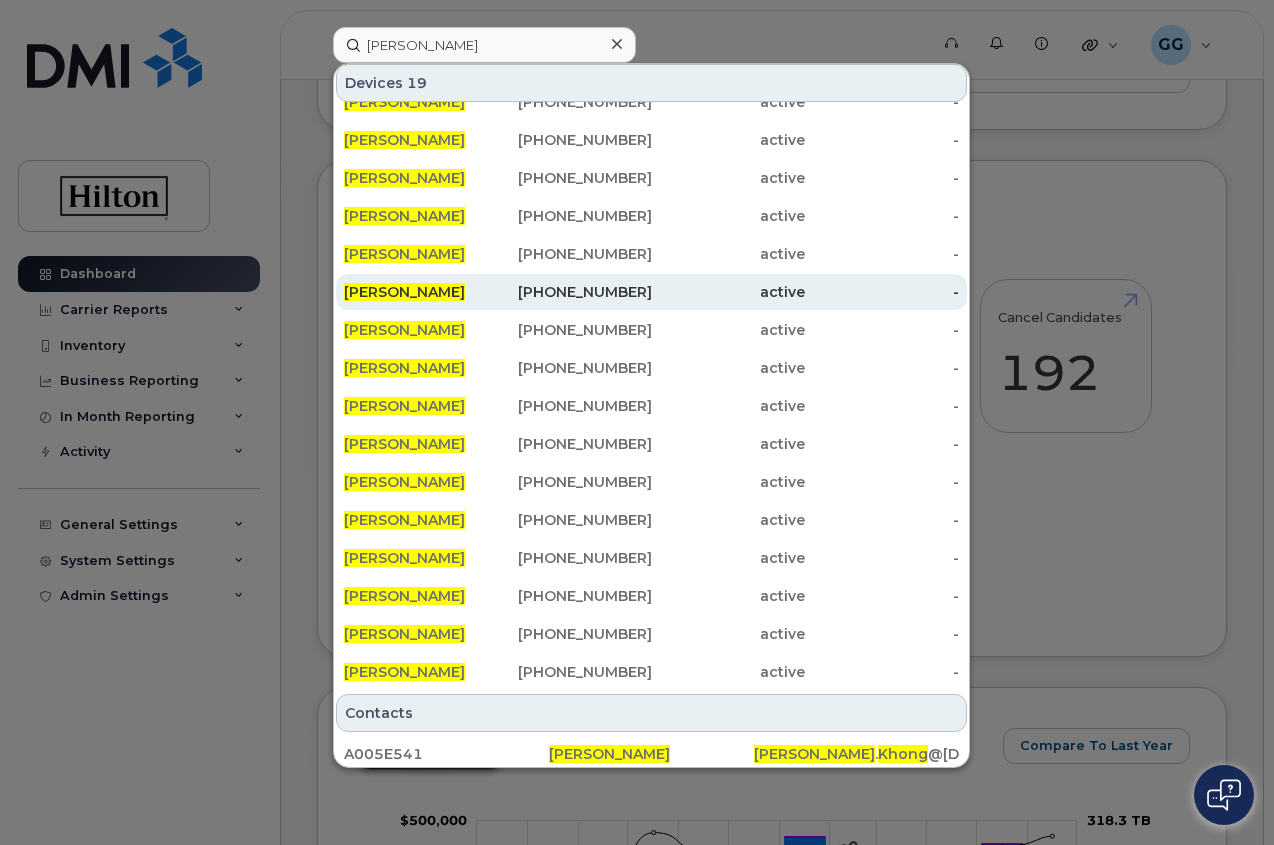 scroll, scrollTop: 145, scrollLeft: 0, axis: vertical 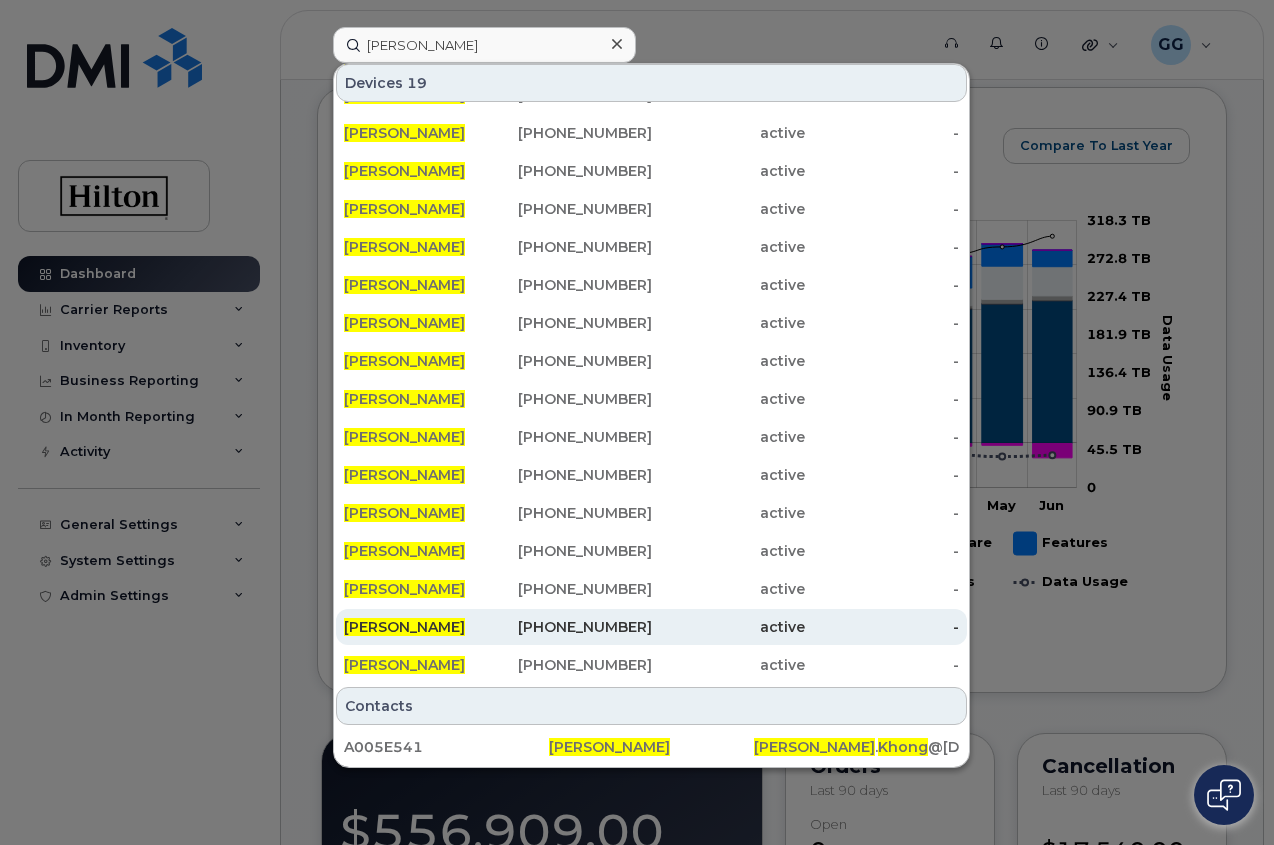 click on "571-647-8020" at bounding box center [575, 627] 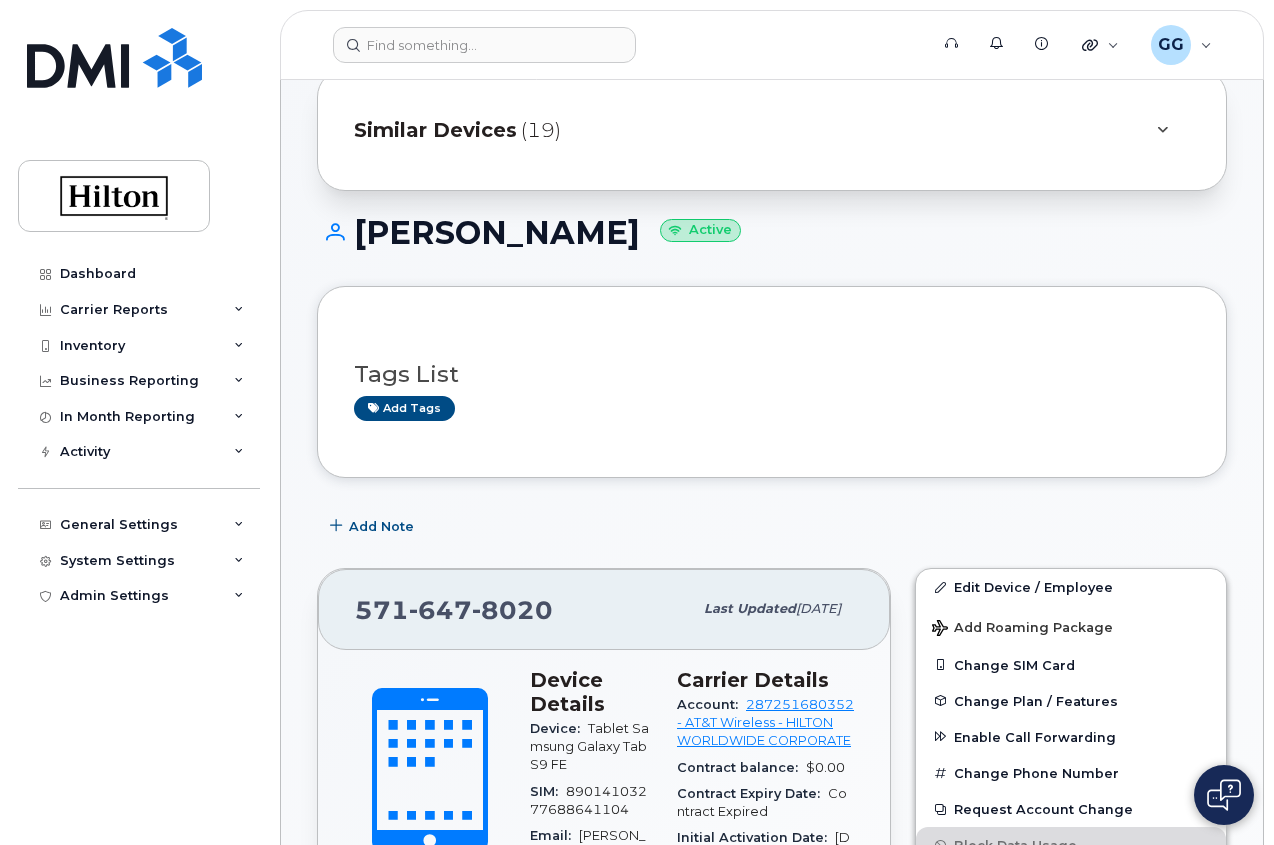 scroll, scrollTop: 0, scrollLeft: 0, axis: both 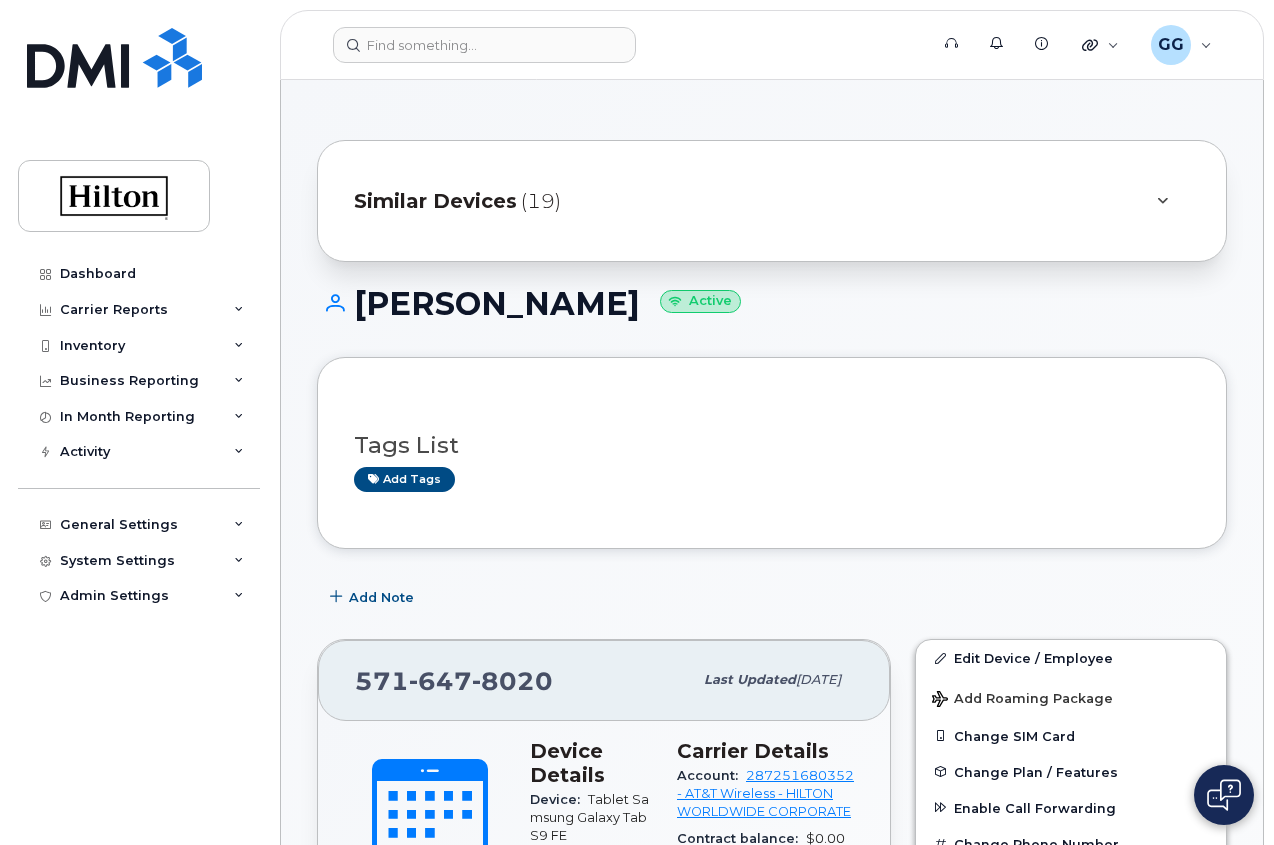 click on "Similar Devices" 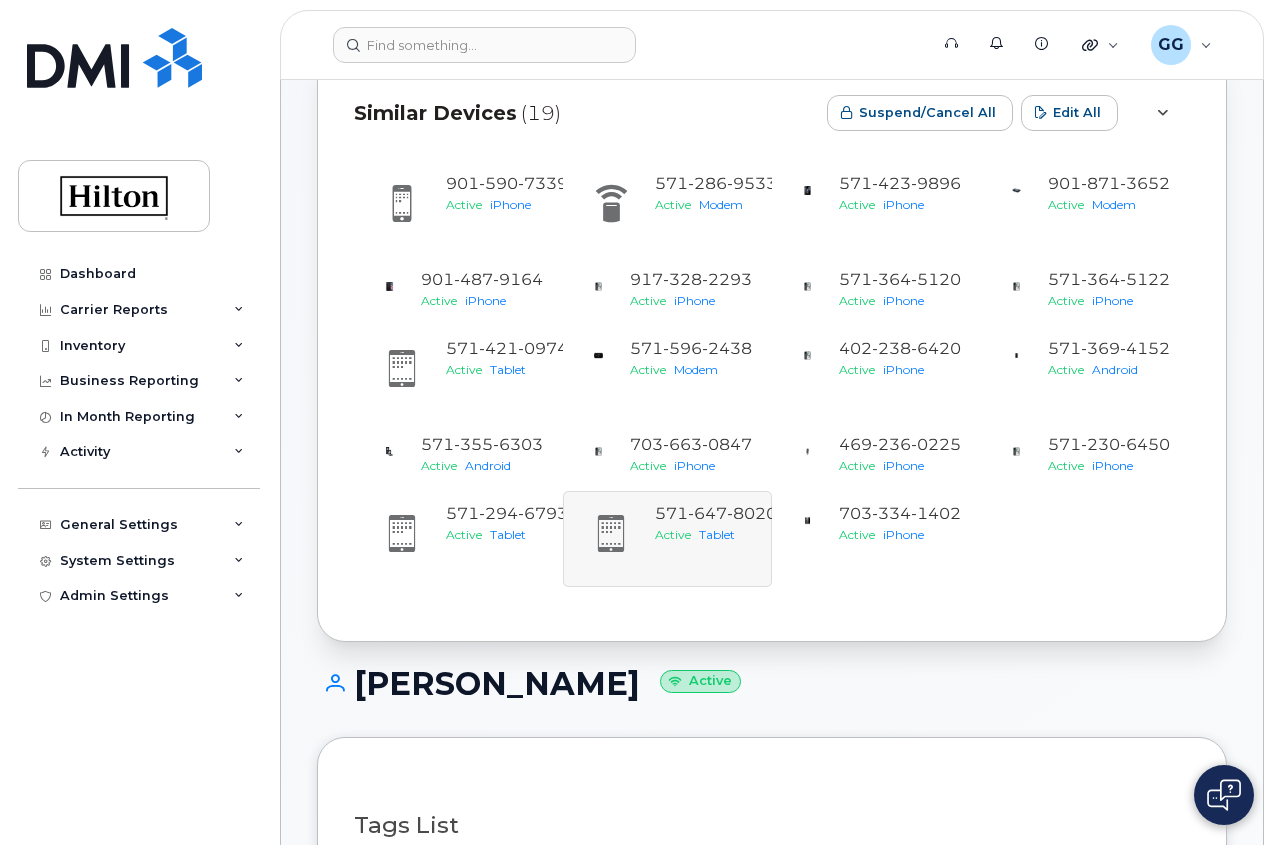 scroll, scrollTop: 0, scrollLeft: 0, axis: both 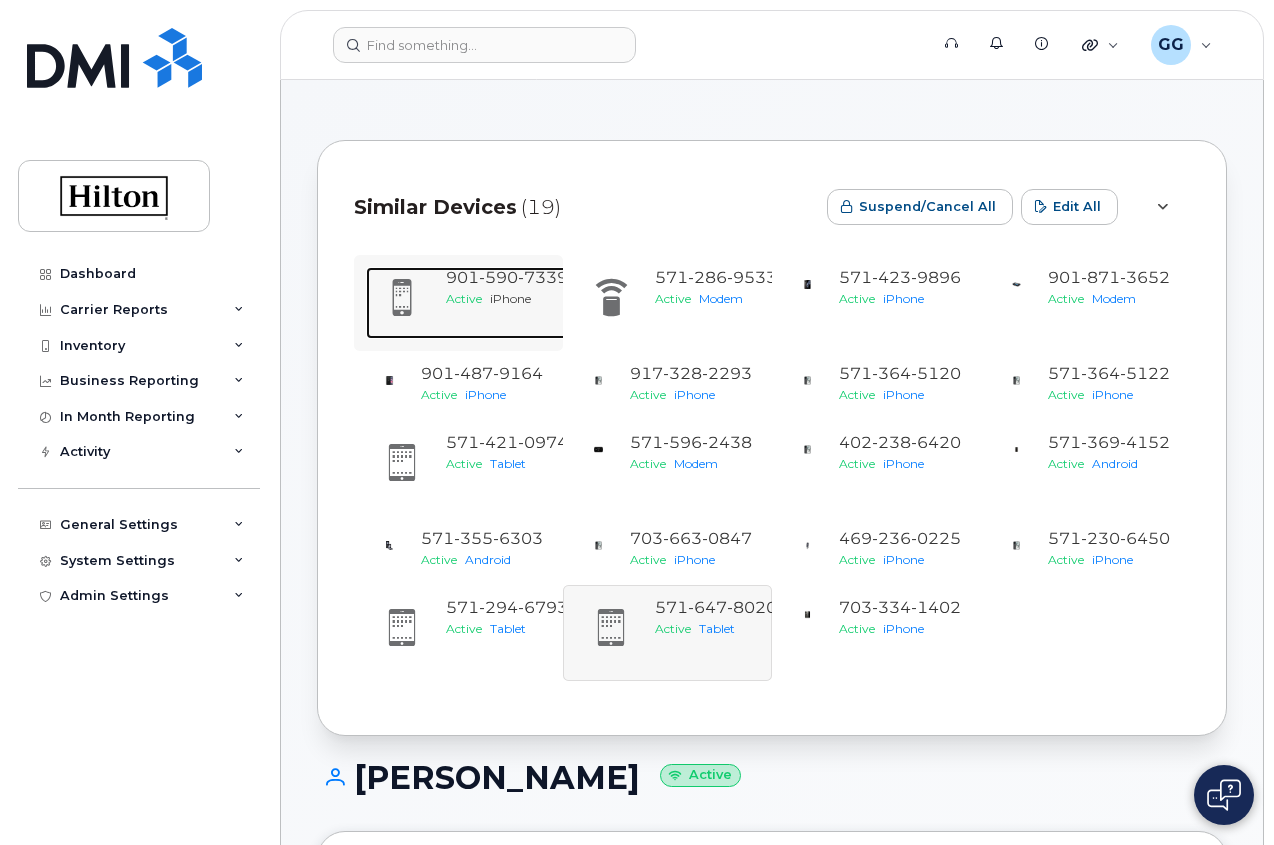 click on "Active iPhone" 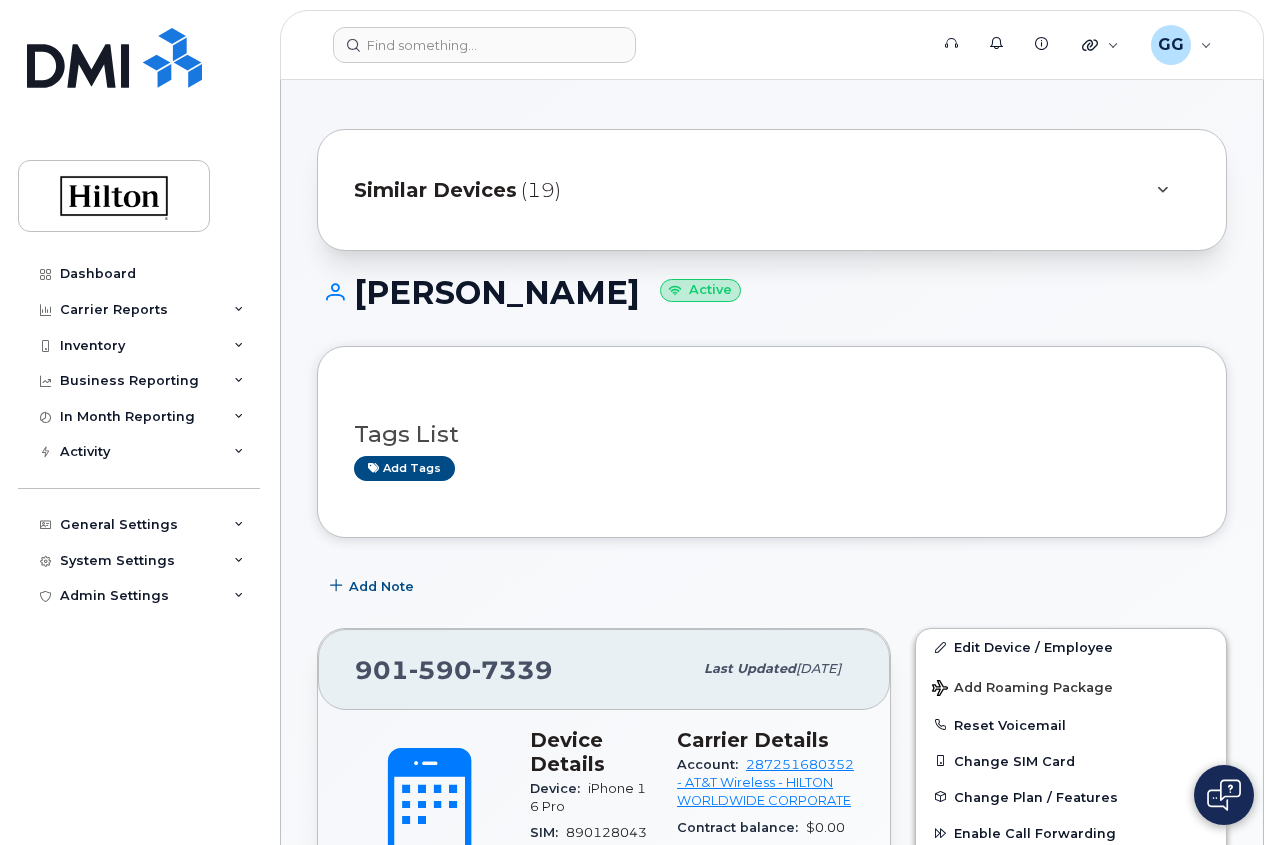 scroll, scrollTop: 0, scrollLeft: 0, axis: both 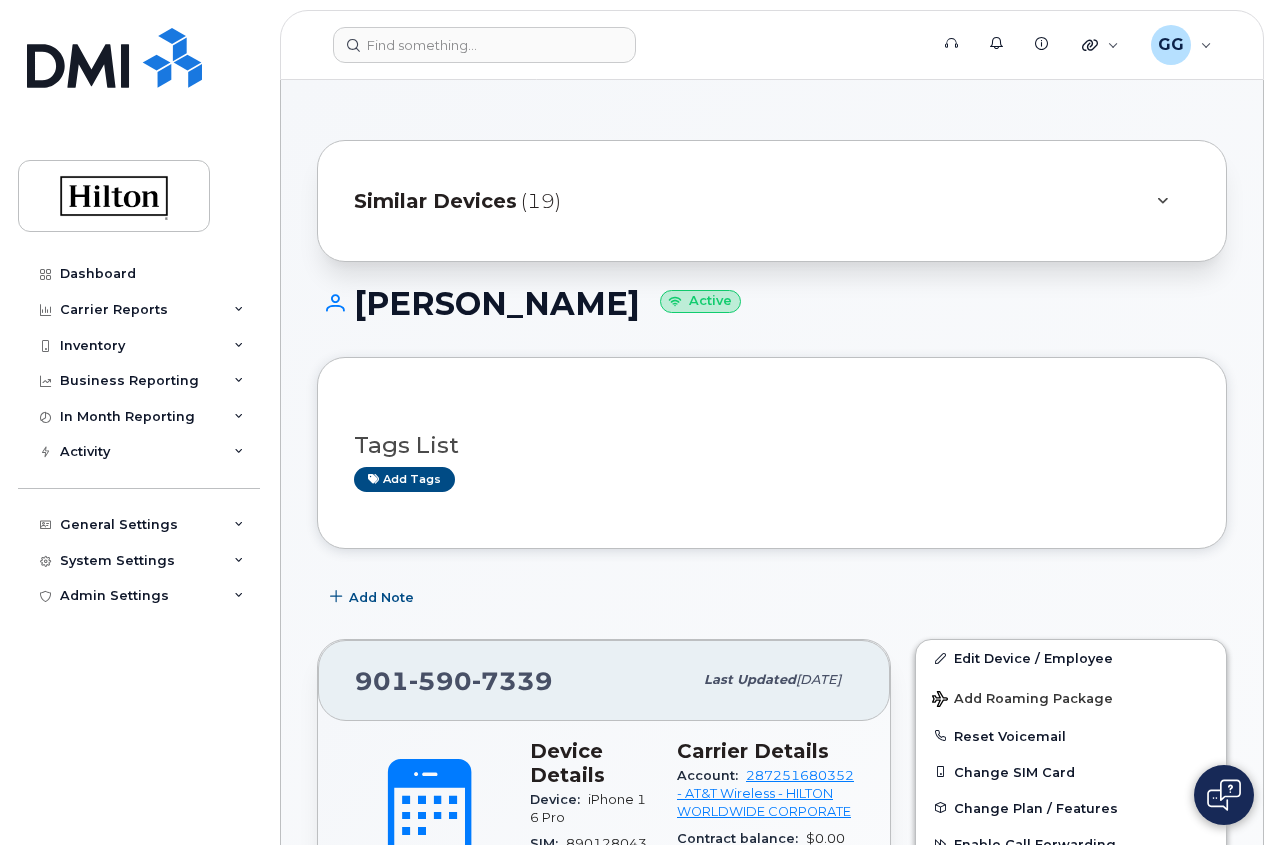 click on "(19)" 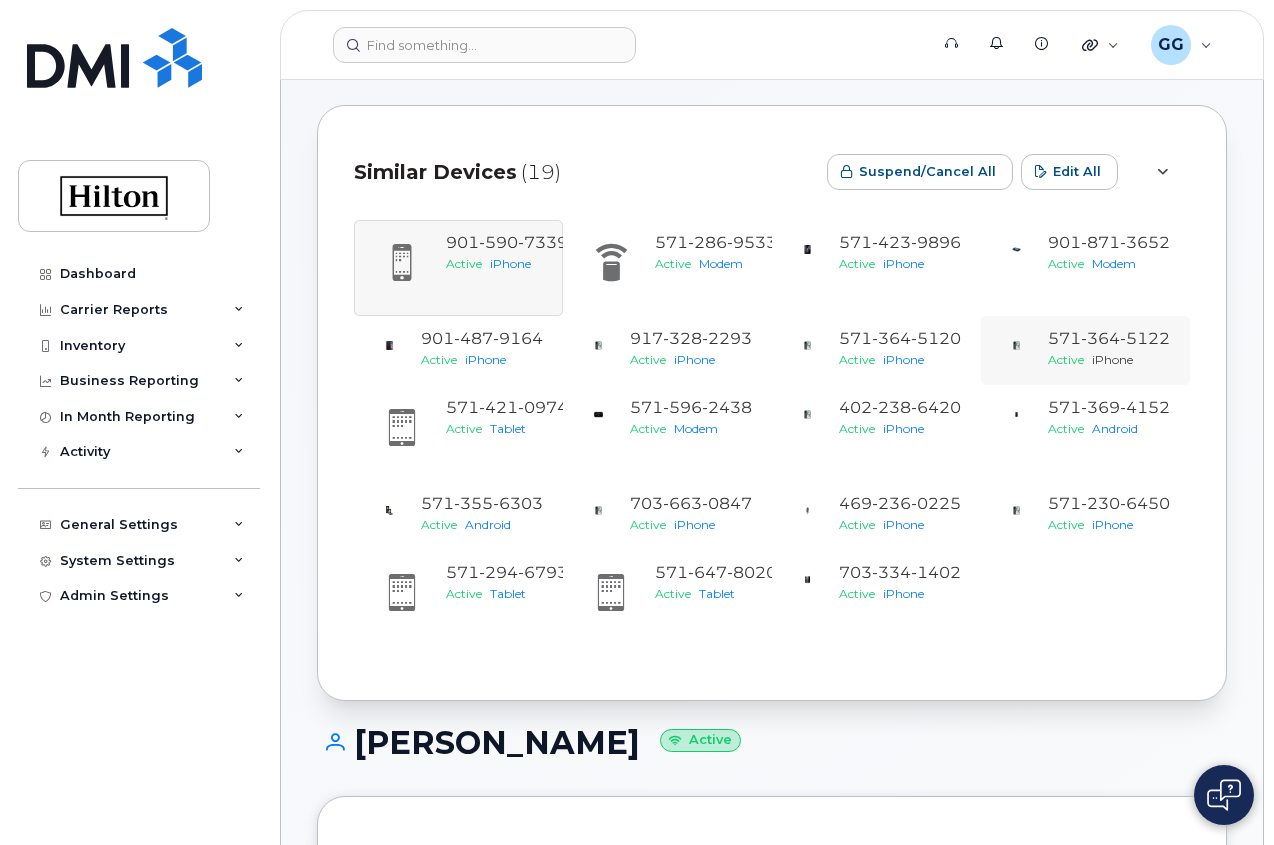 scroll, scrollTop: 0, scrollLeft: 0, axis: both 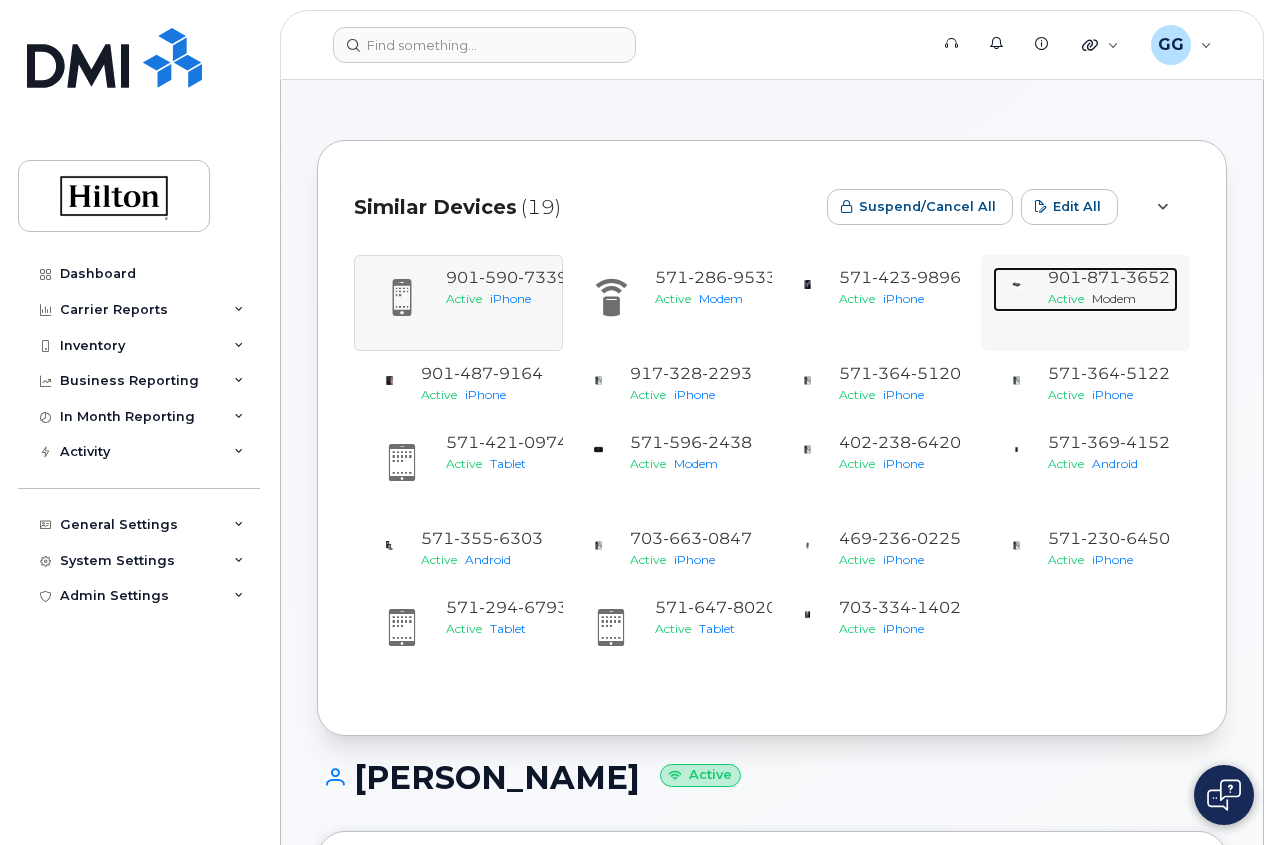 click on "Active Modem" 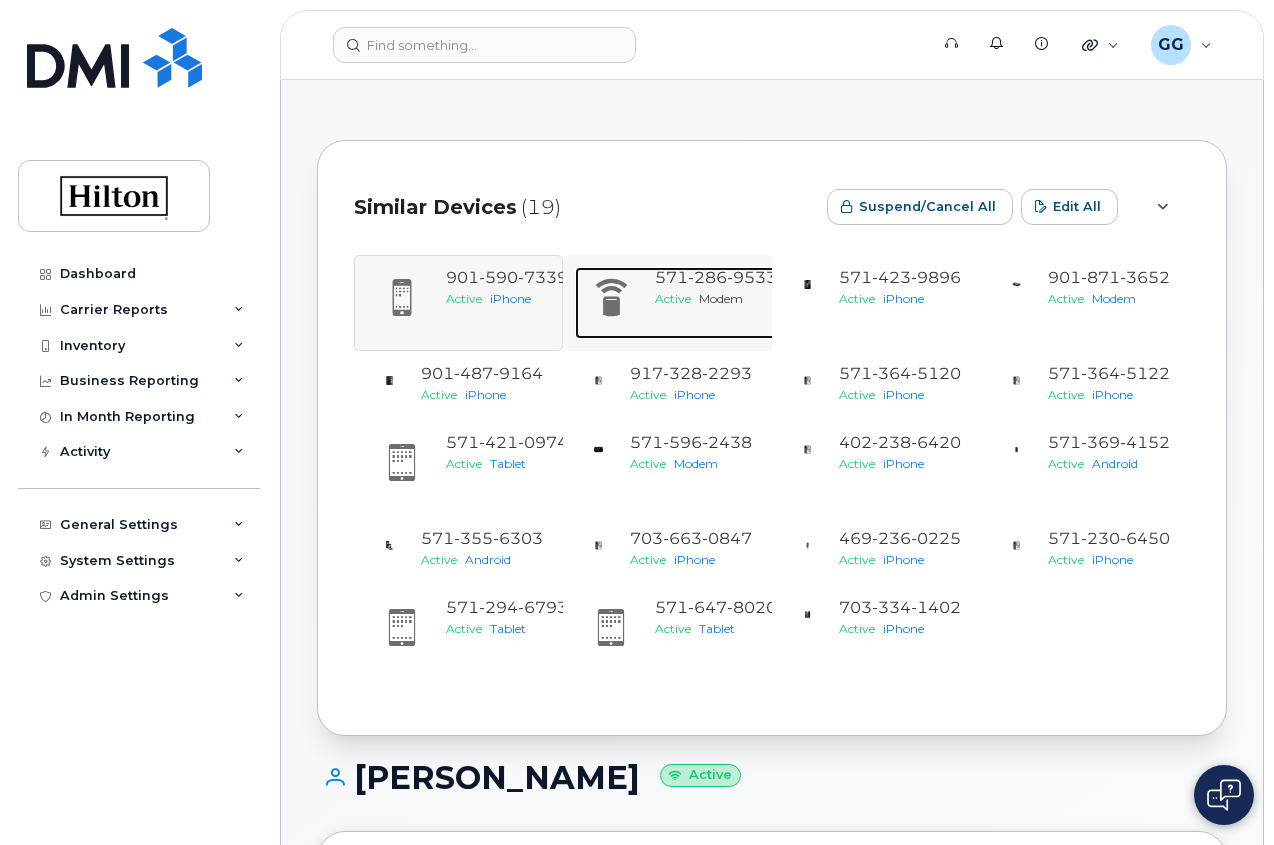 click on "Modem" 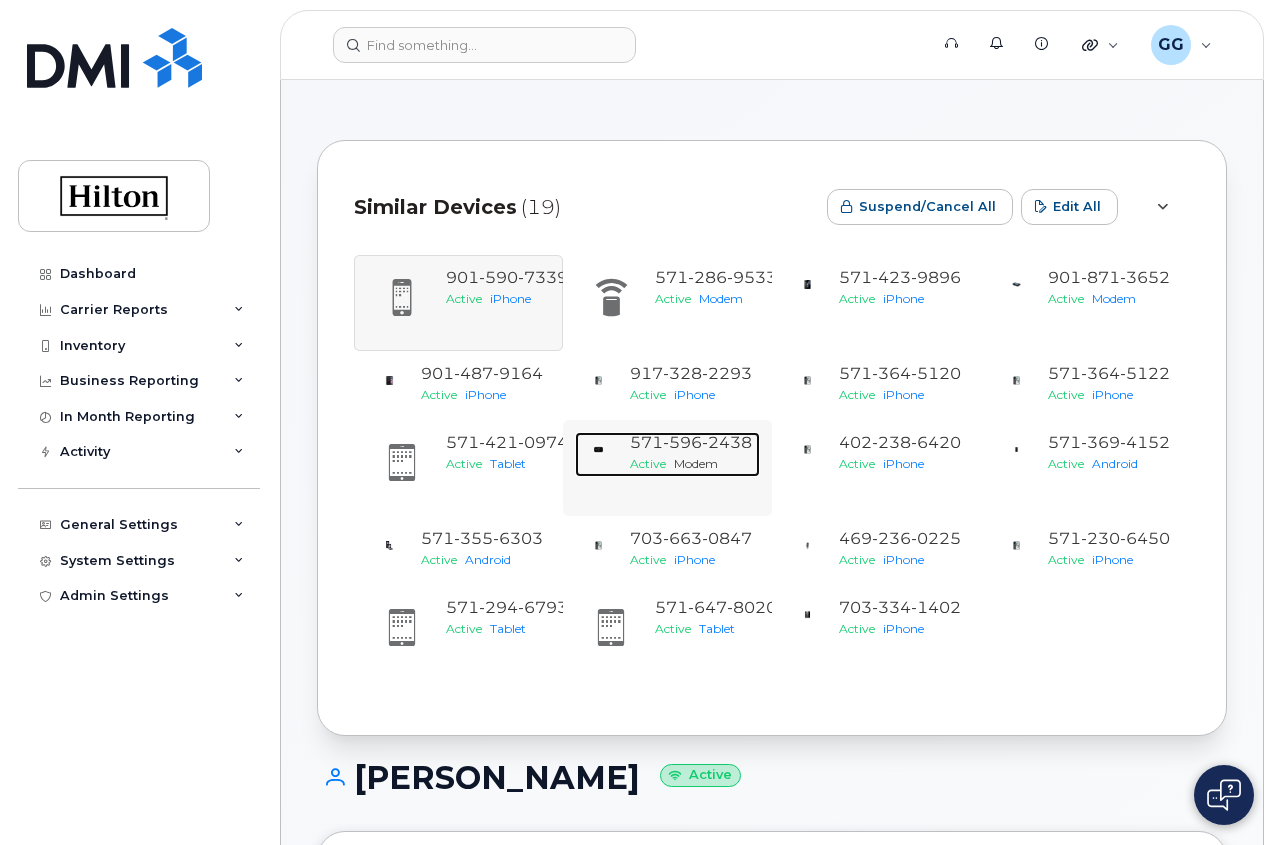 click on "Modem" 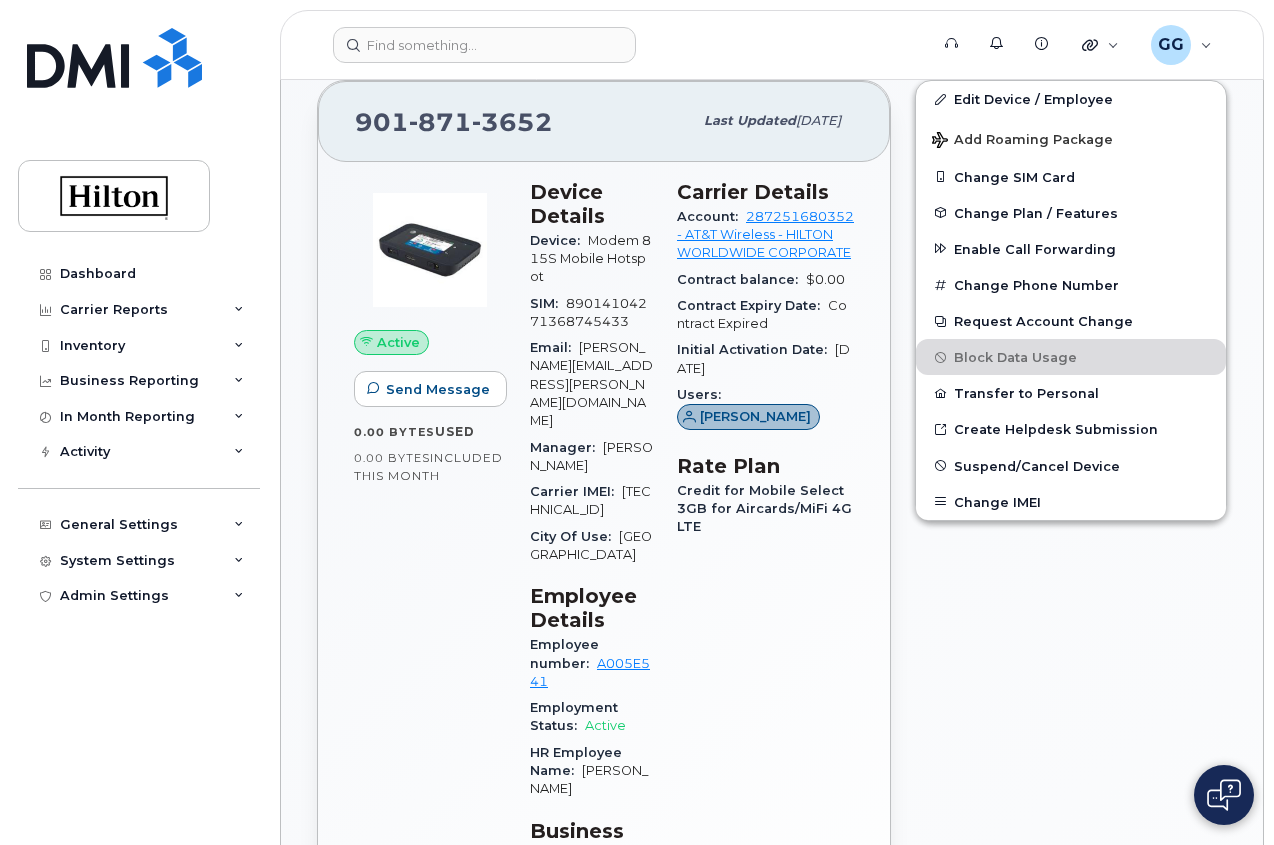 scroll, scrollTop: 600, scrollLeft: 0, axis: vertical 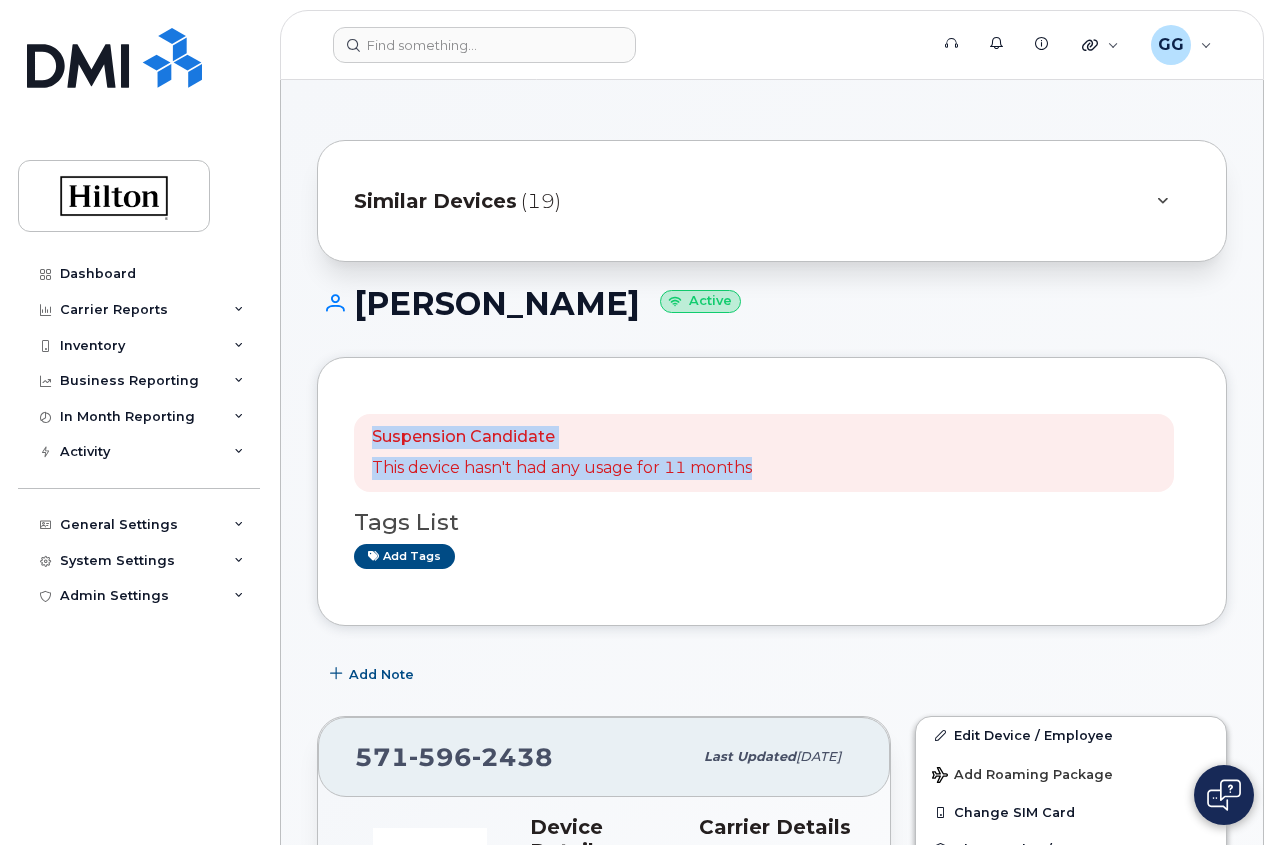 drag, startPoint x: 351, startPoint y: 427, endPoint x: 853, endPoint y: 464, distance: 503.3617 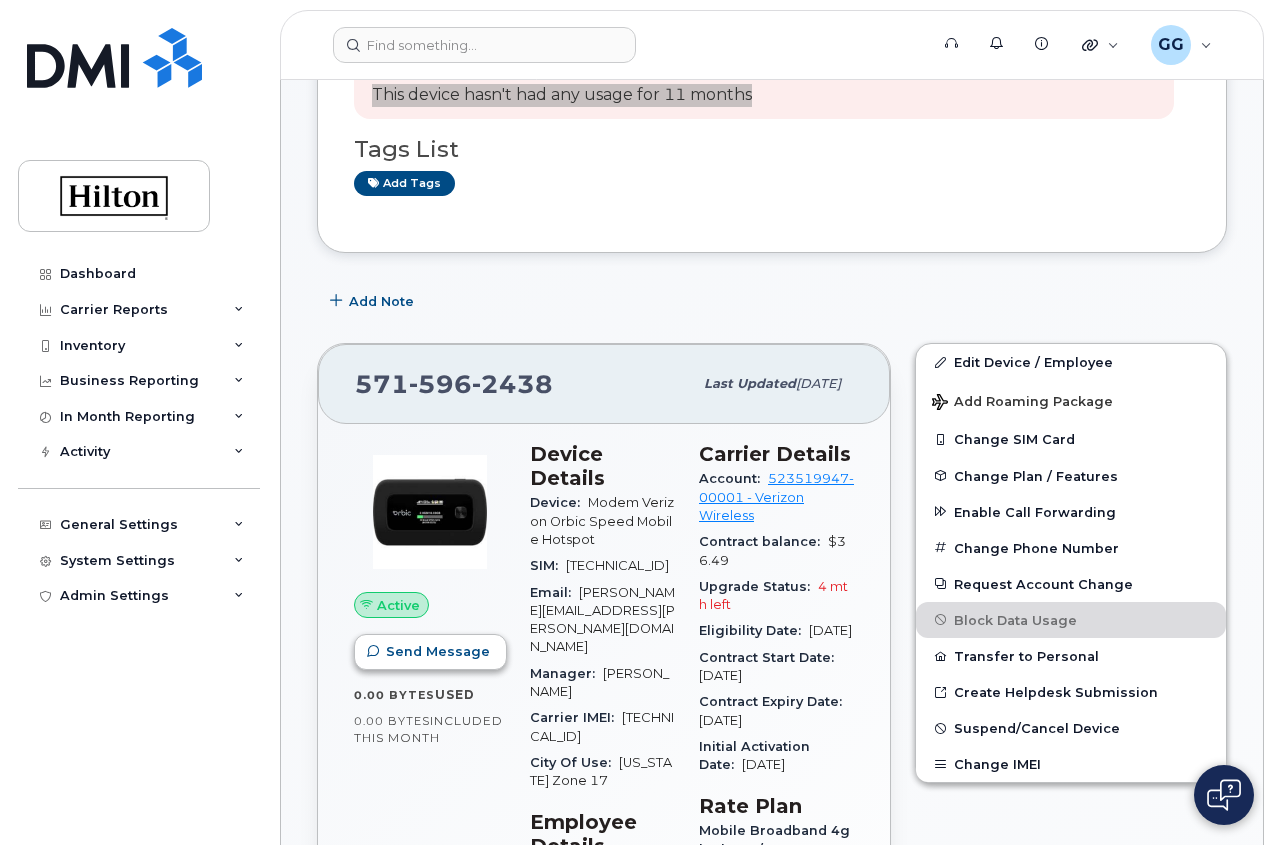 scroll, scrollTop: 600, scrollLeft: 0, axis: vertical 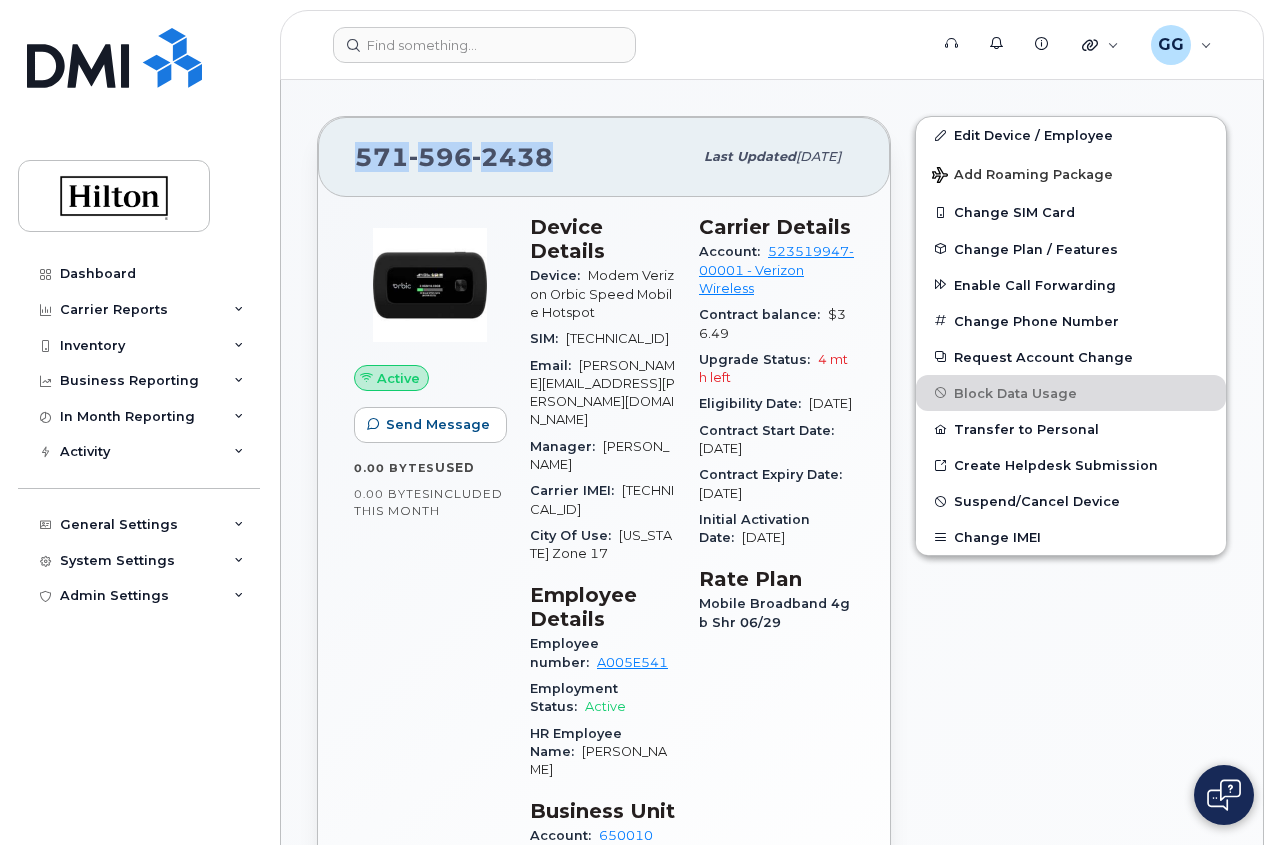 drag, startPoint x: 339, startPoint y: 151, endPoint x: 619, endPoint y: 116, distance: 282.17902 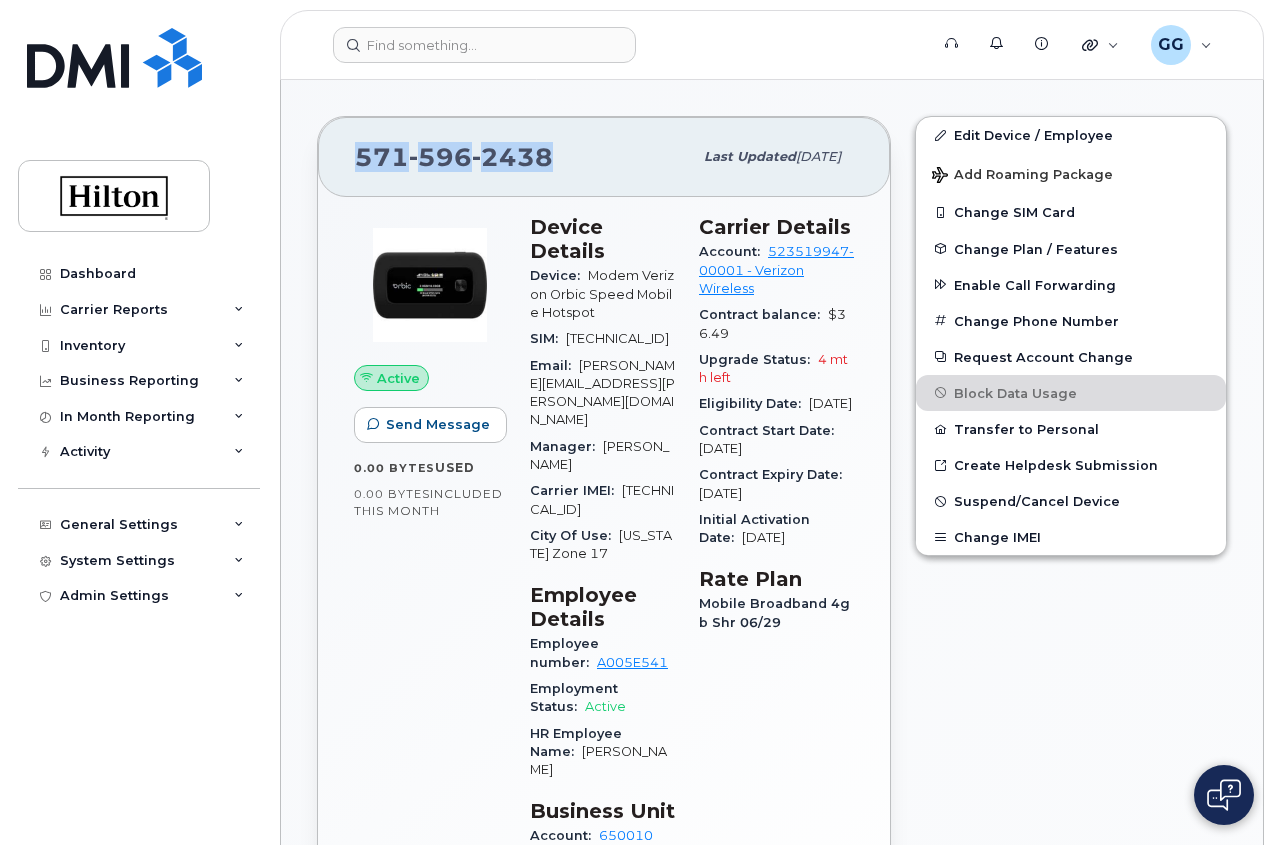 copy on "[PHONE_NUMBER]" 